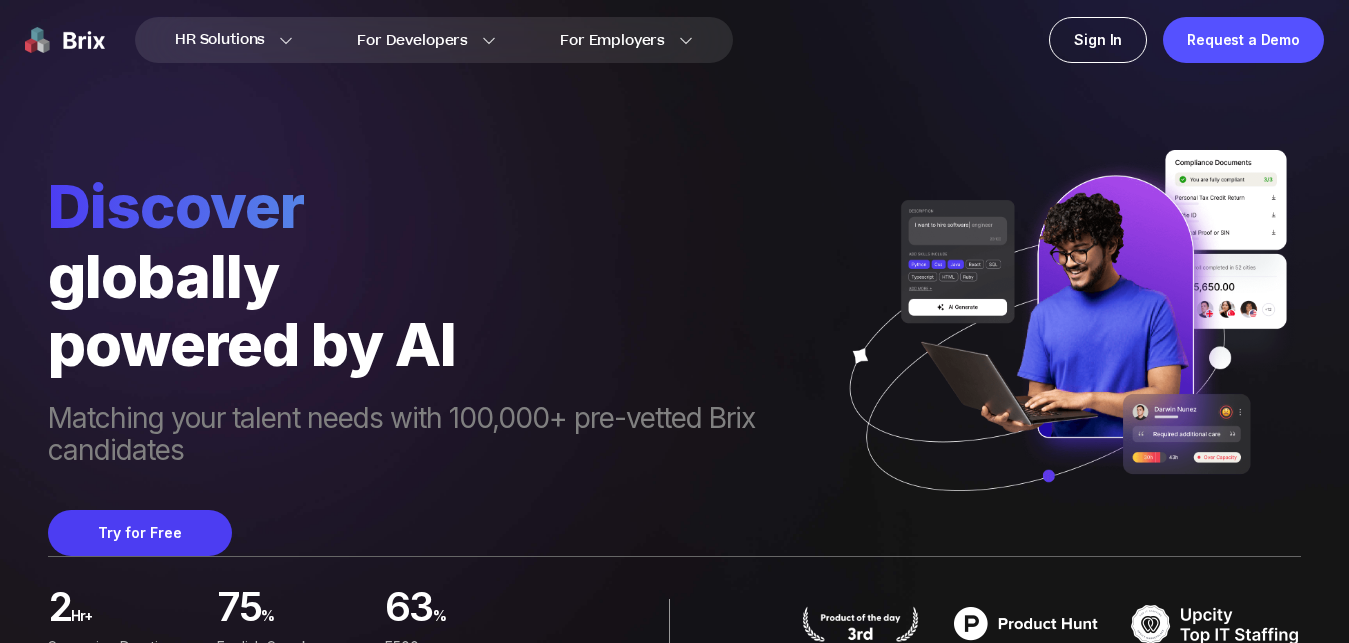 scroll, scrollTop: 0, scrollLeft: 0, axis: both 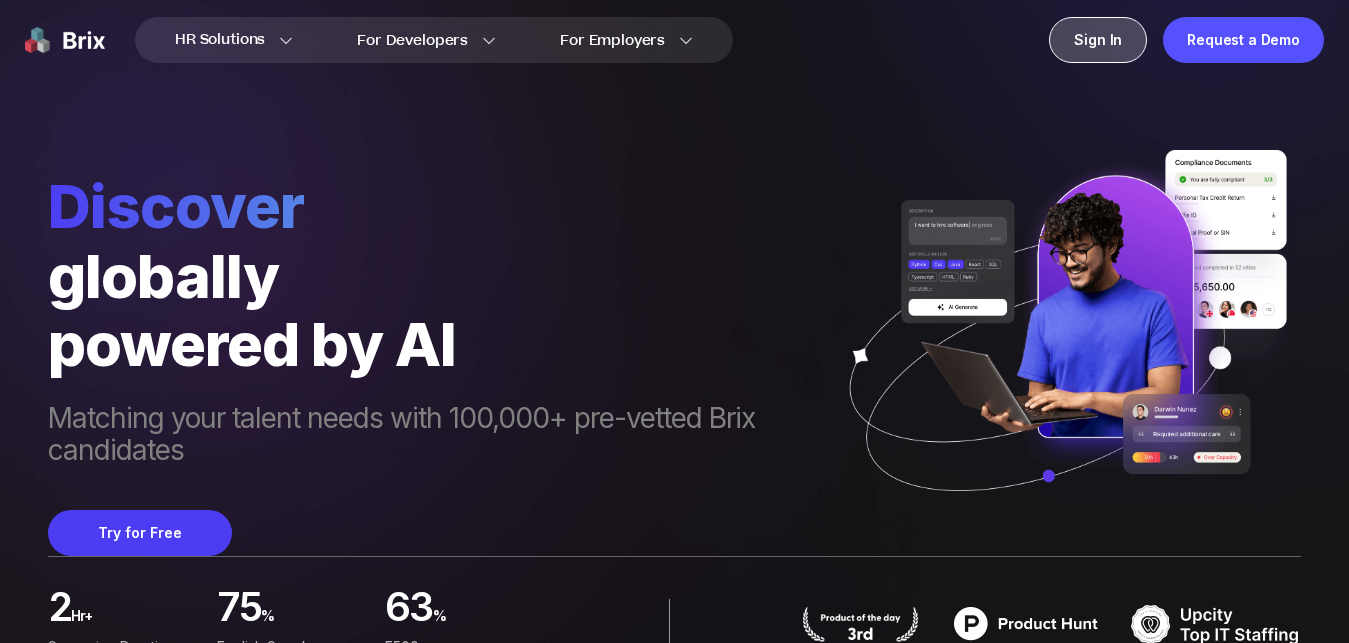 click on "Sign In" at bounding box center (1098, 40) 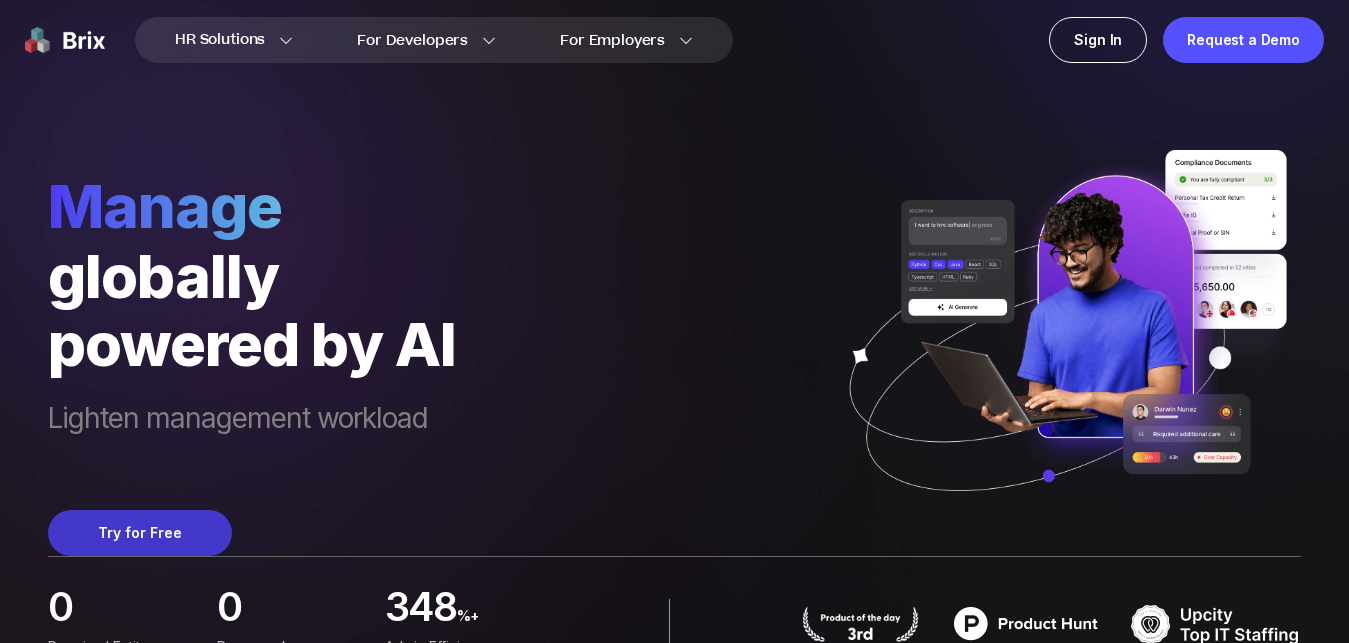 click on "Try for Free" at bounding box center [140, 533] 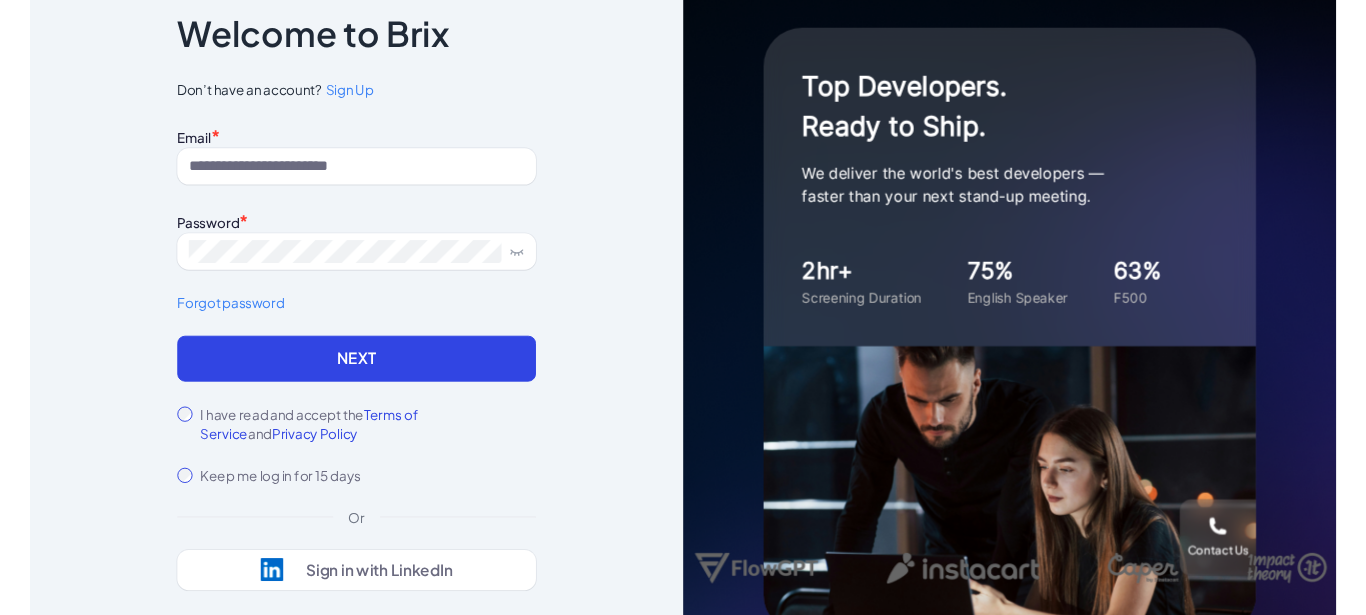 scroll, scrollTop: 0, scrollLeft: 0, axis: both 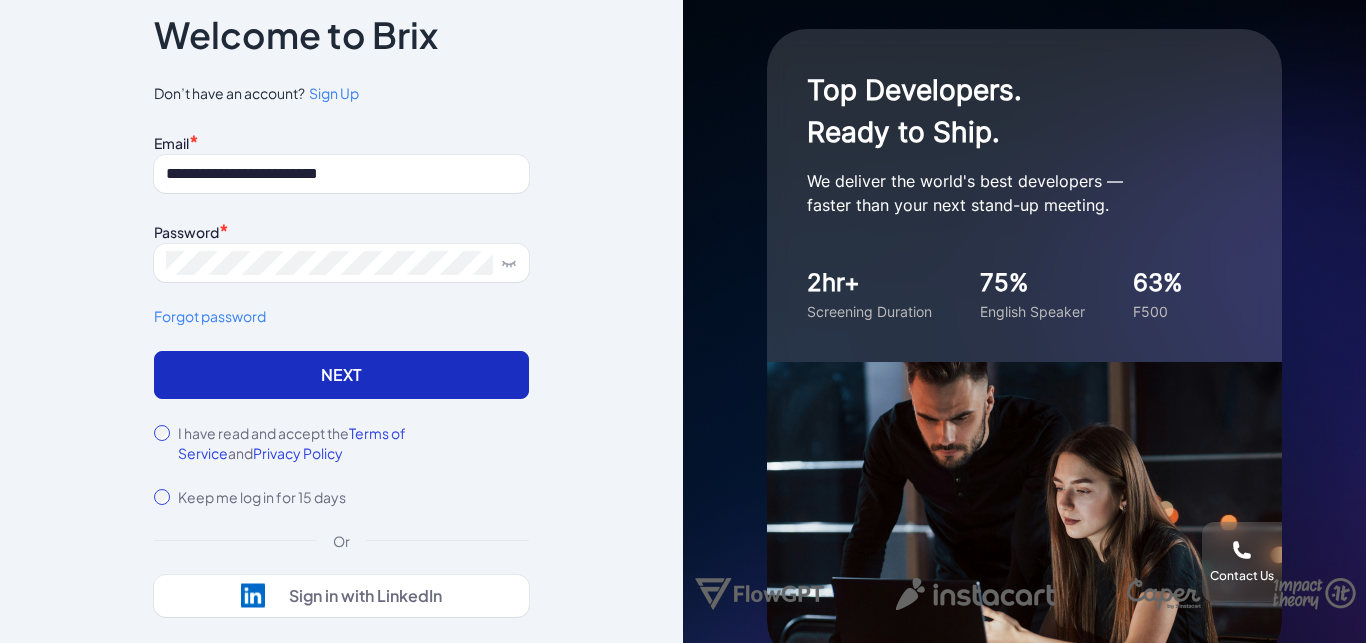click on "Next" at bounding box center [341, 375] 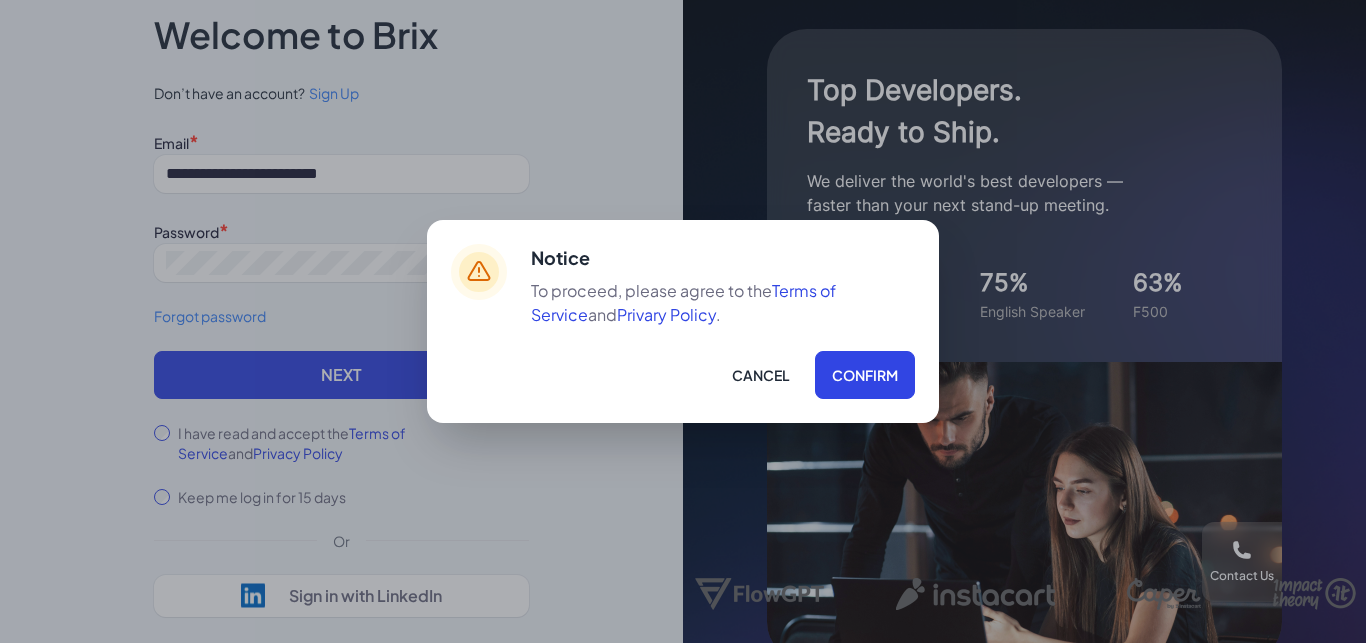 drag, startPoint x: 882, startPoint y: 383, endPoint x: 463, endPoint y: 535, distance: 445.7185 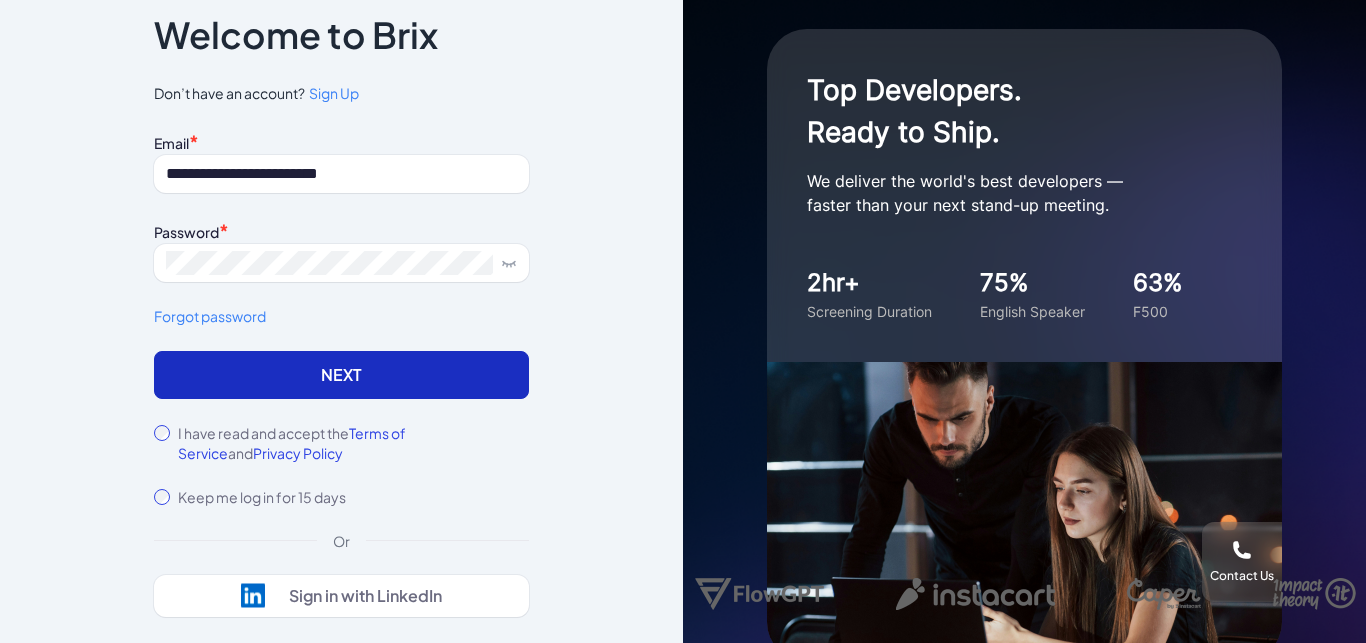 click on "Next" at bounding box center (341, 375) 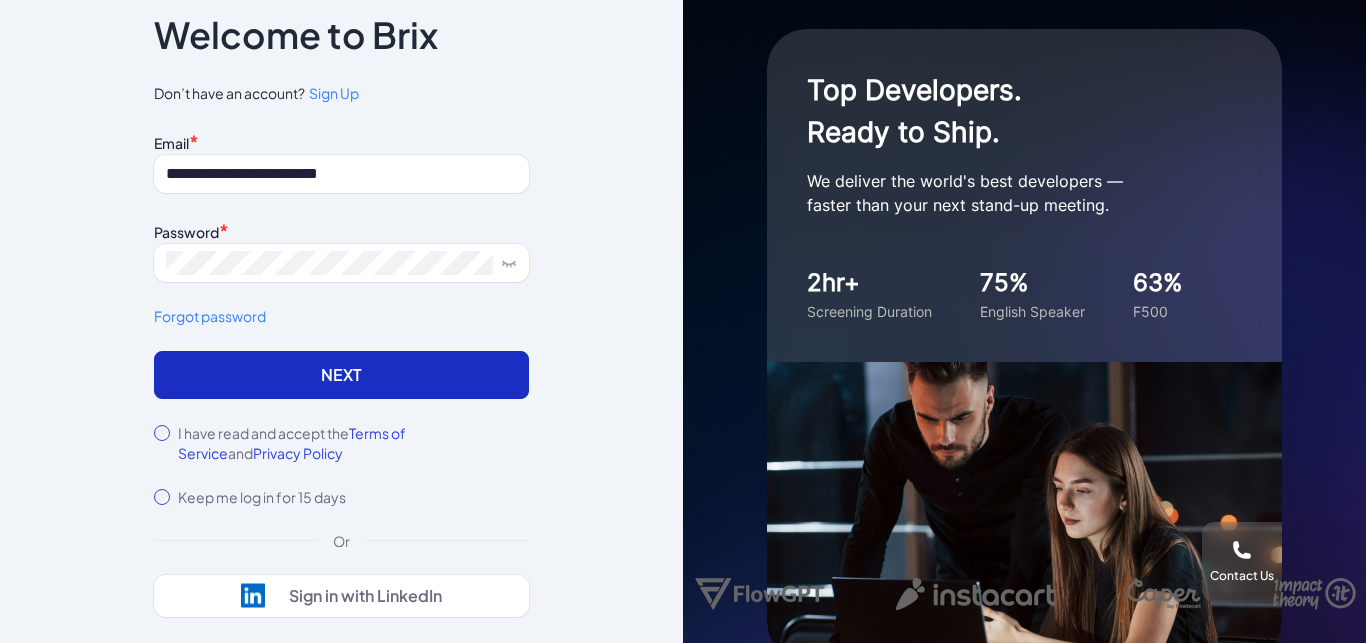click on "Next" at bounding box center [341, 375] 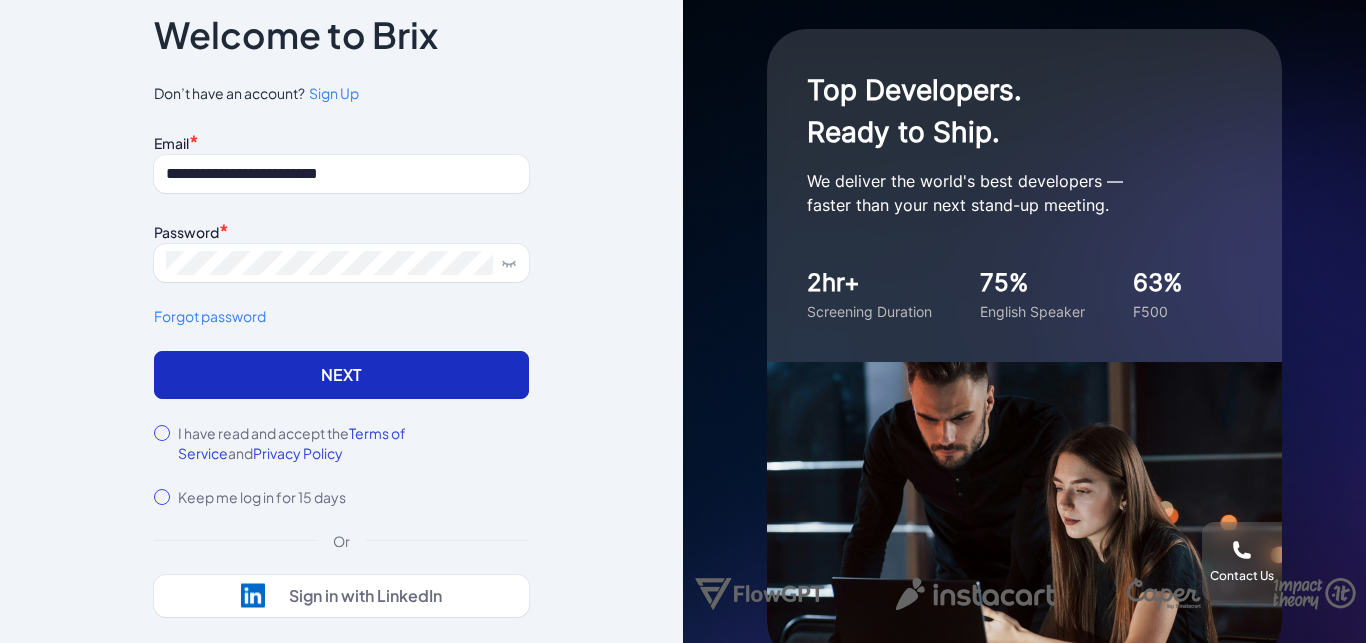 click on "Next" at bounding box center (341, 375) 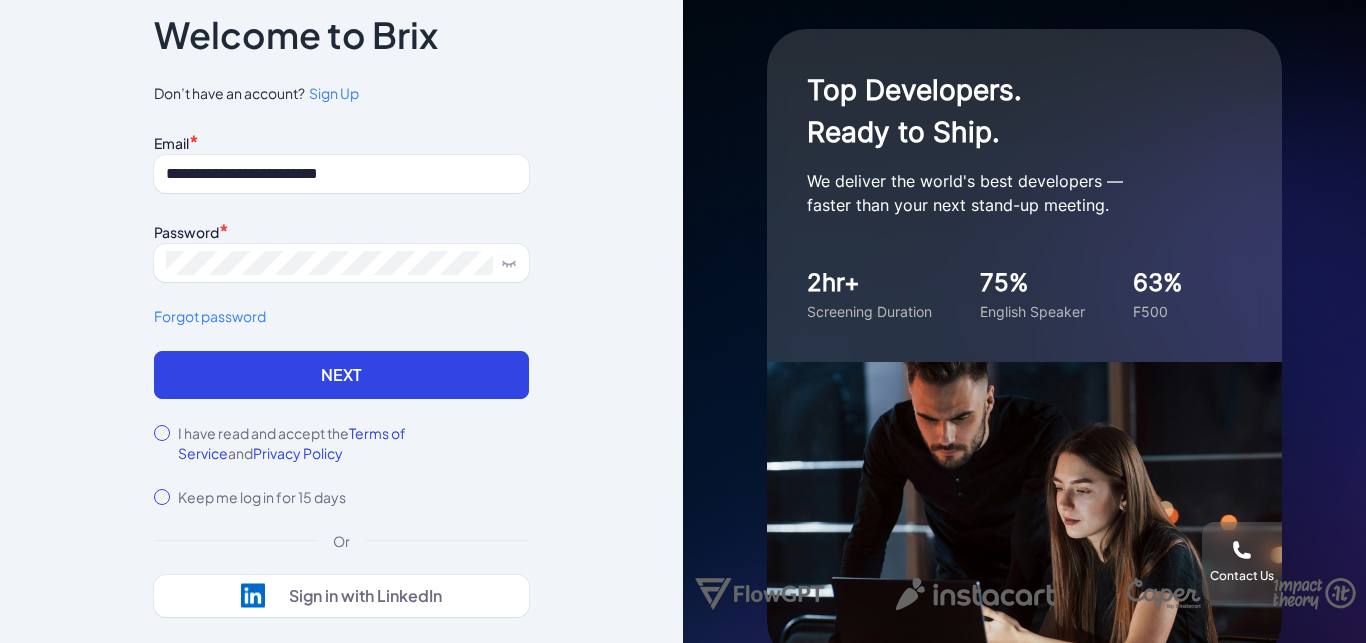 click on "**********" at bounding box center [341, 321] 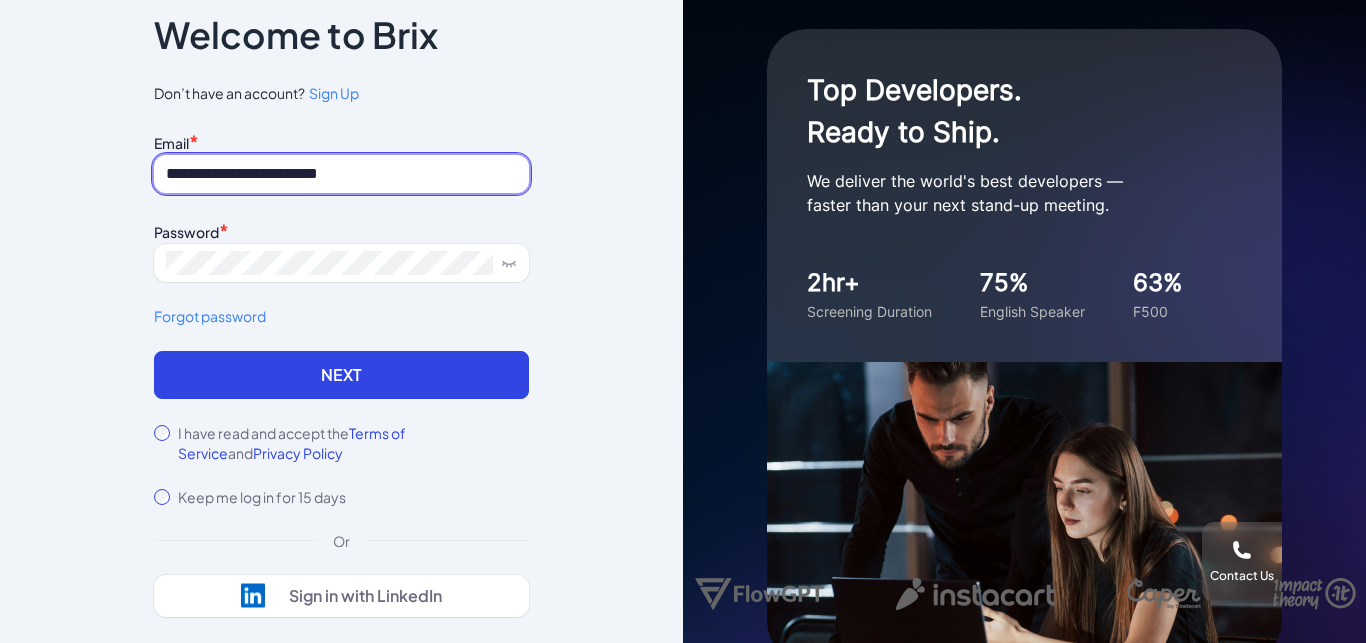 click on "**********" at bounding box center [341, 174] 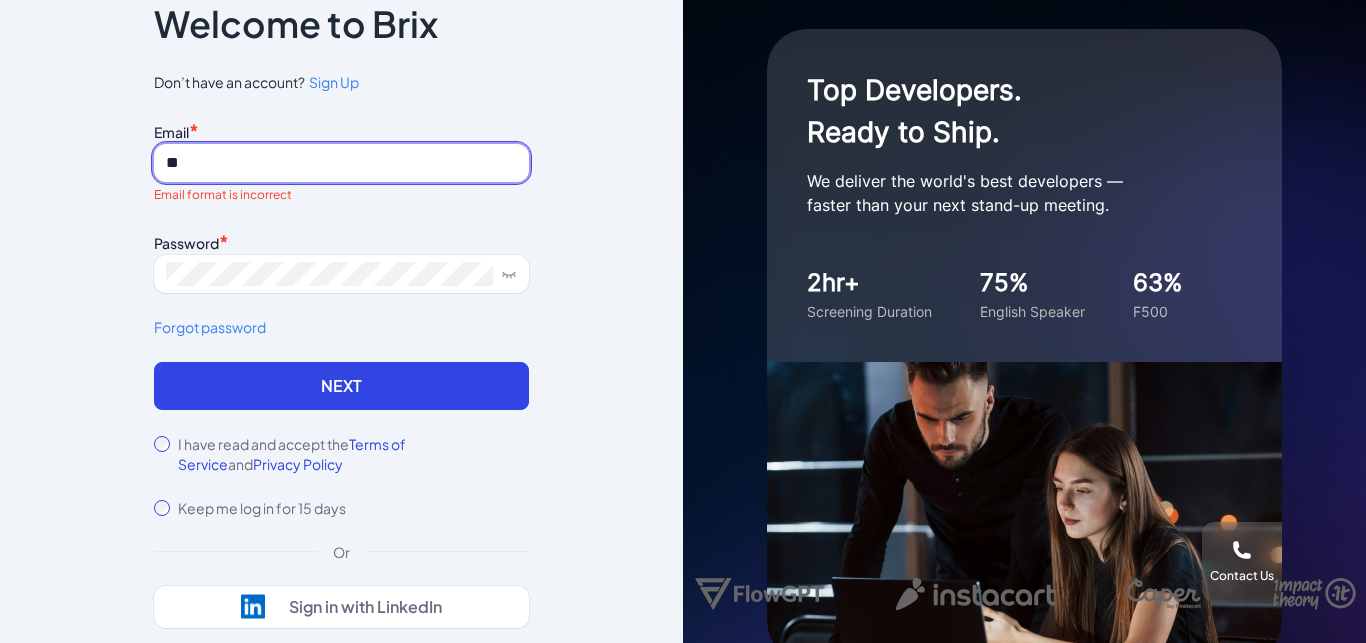 type on "*" 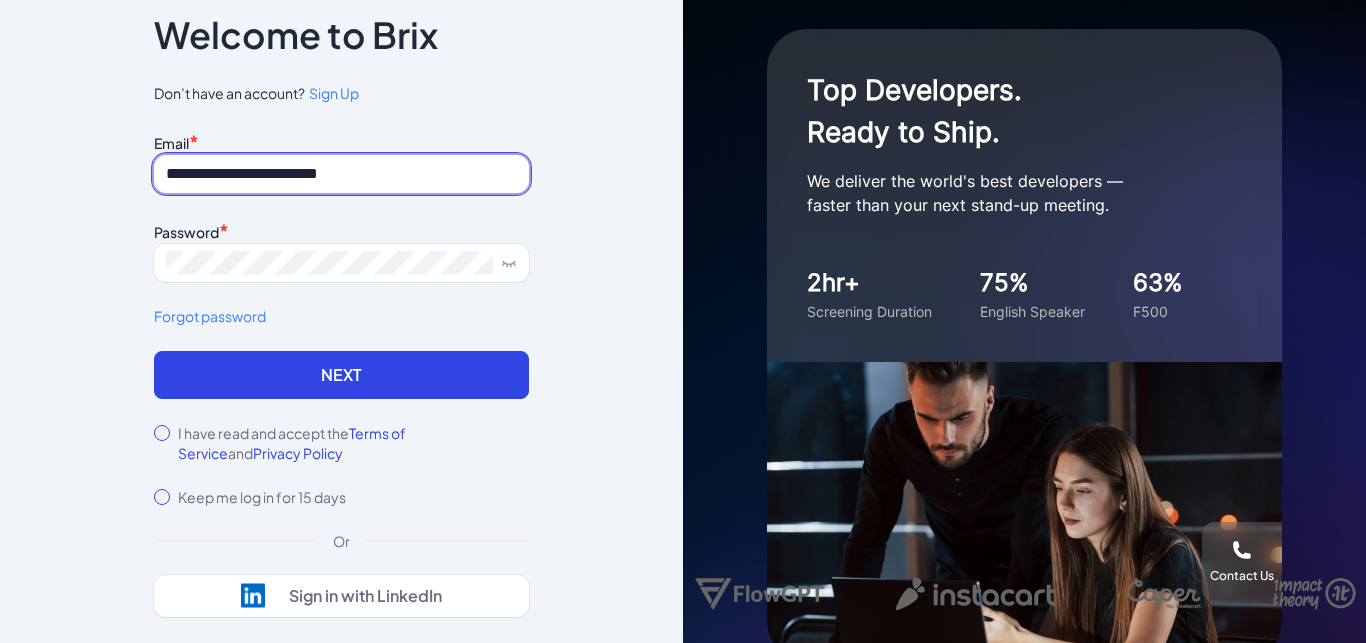 click on "Next" at bounding box center (341, 375) 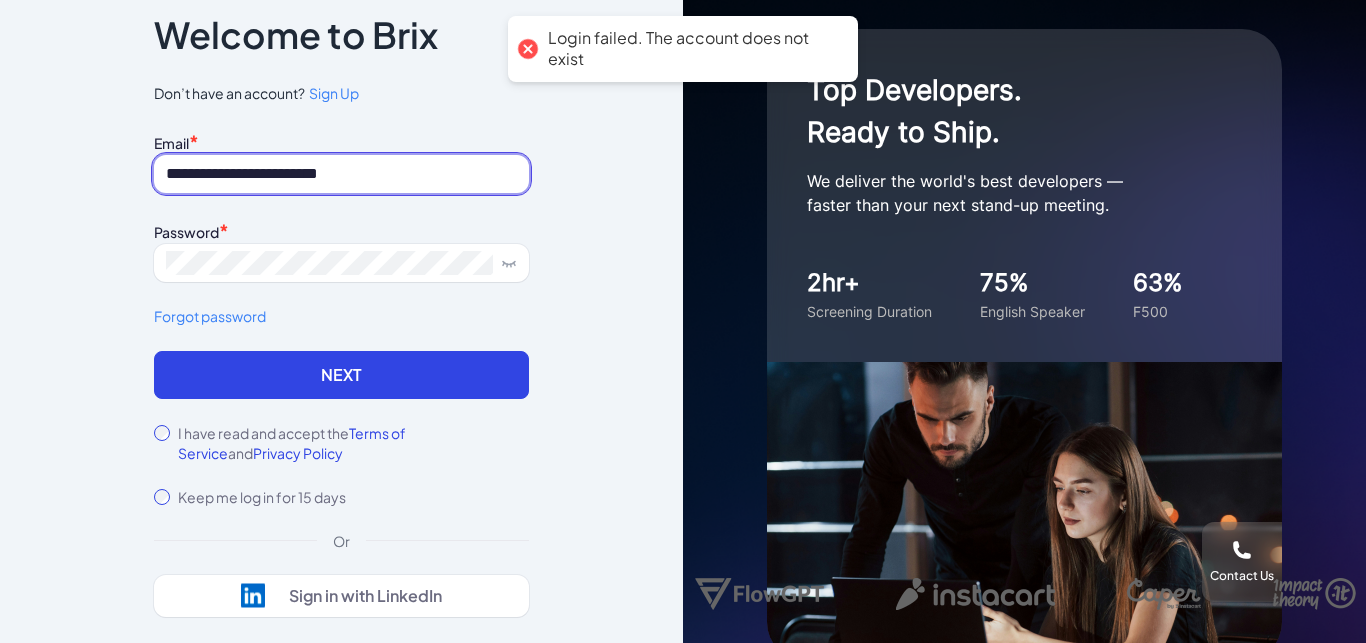 drag, startPoint x: 254, startPoint y: 173, endPoint x: 120, endPoint y: 175, distance: 134.01492 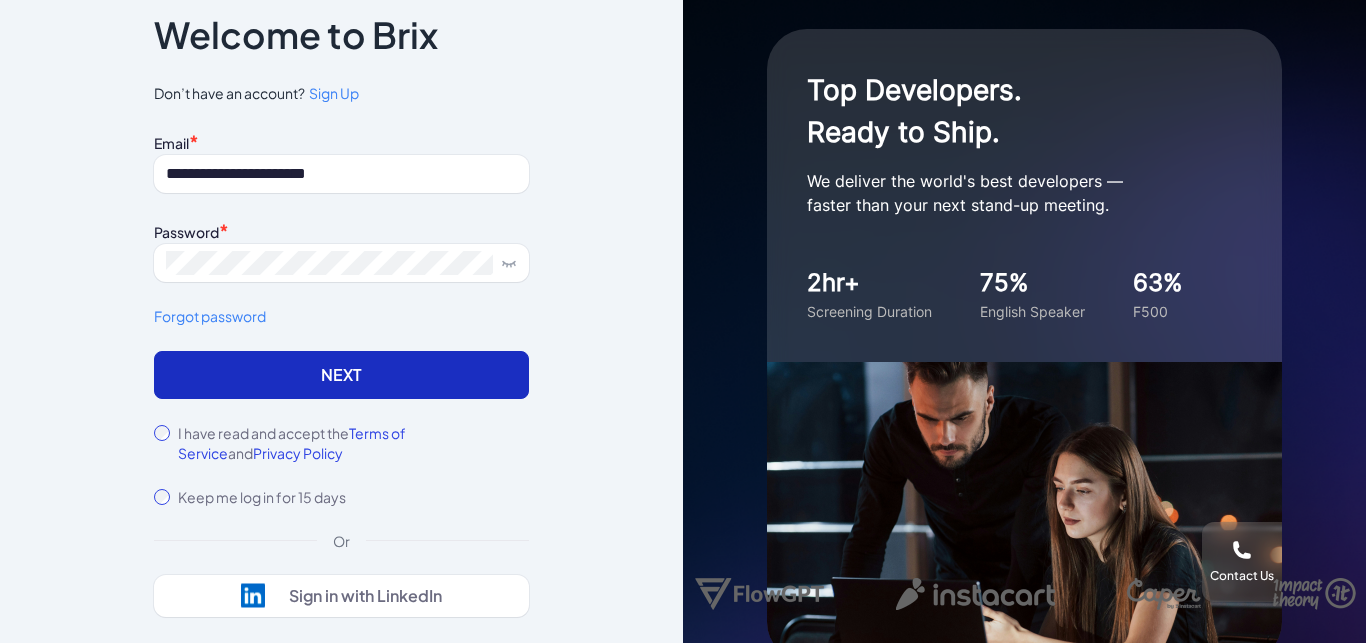 click on "Next" at bounding box center (341, 375) 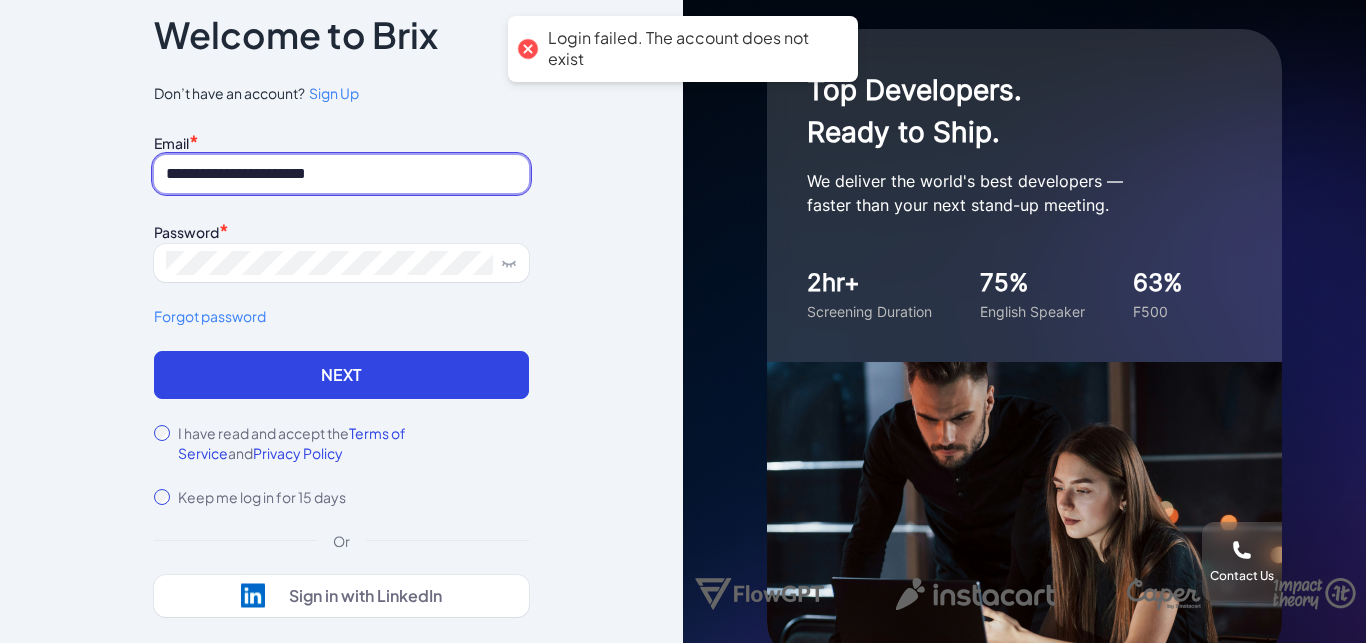 click on "**********" at bounding box center [341, 174] 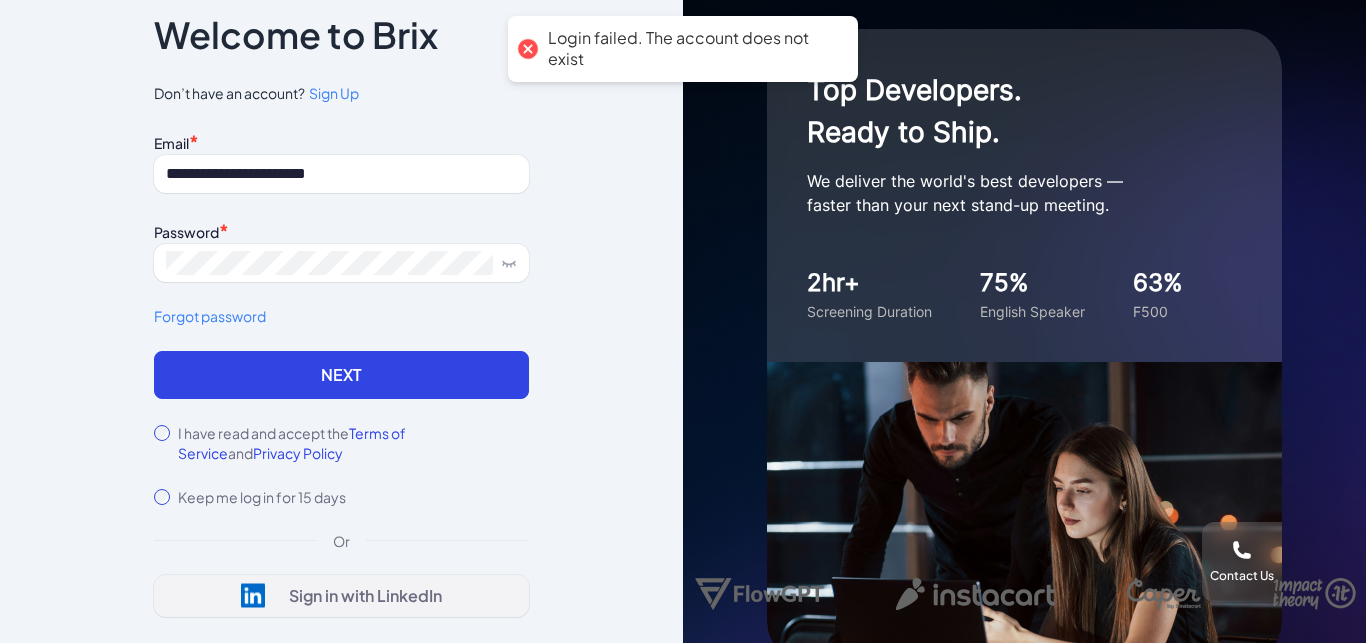 click on "Sign in with LinkedIn" at bounding box center [341, 596] 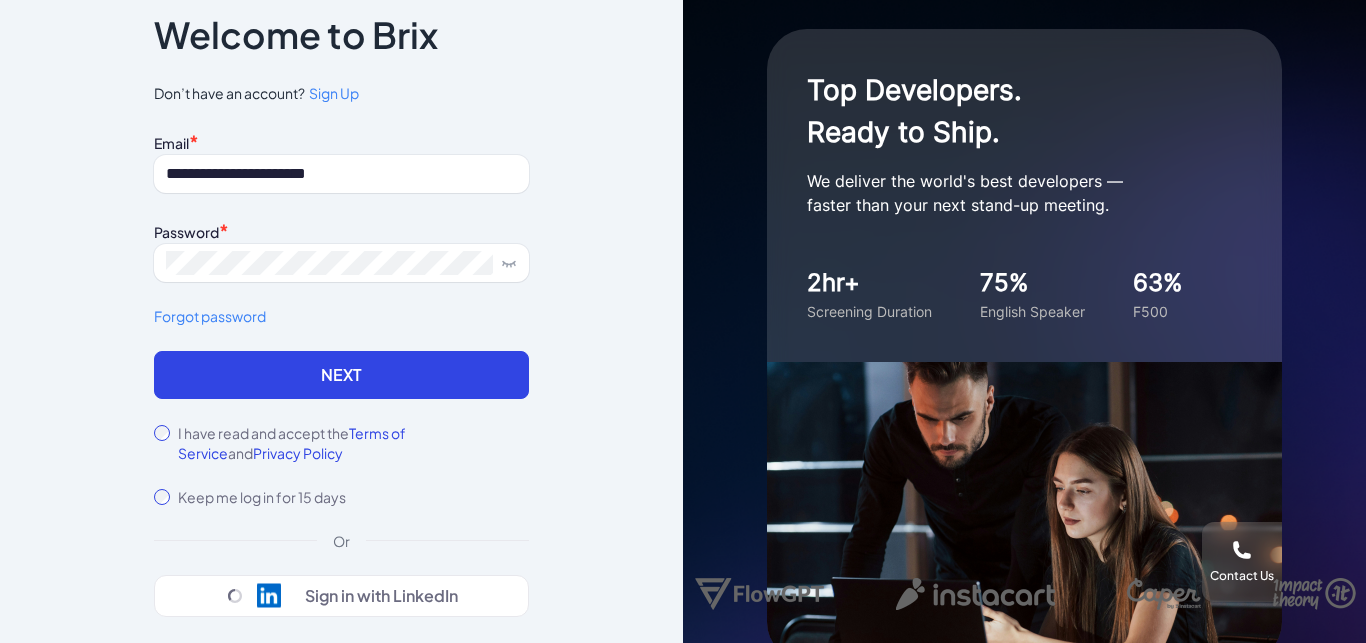 click on "**********" at bounding box center (341, 321) 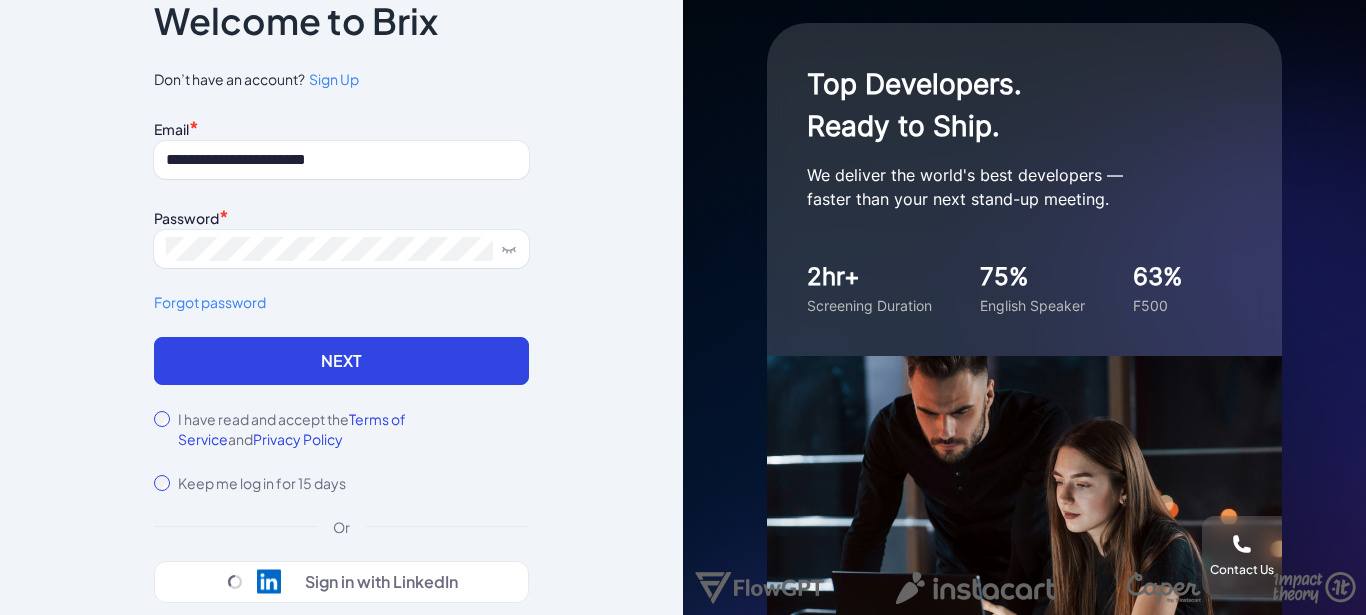 click on "**********" at bounding box center [341, 308] 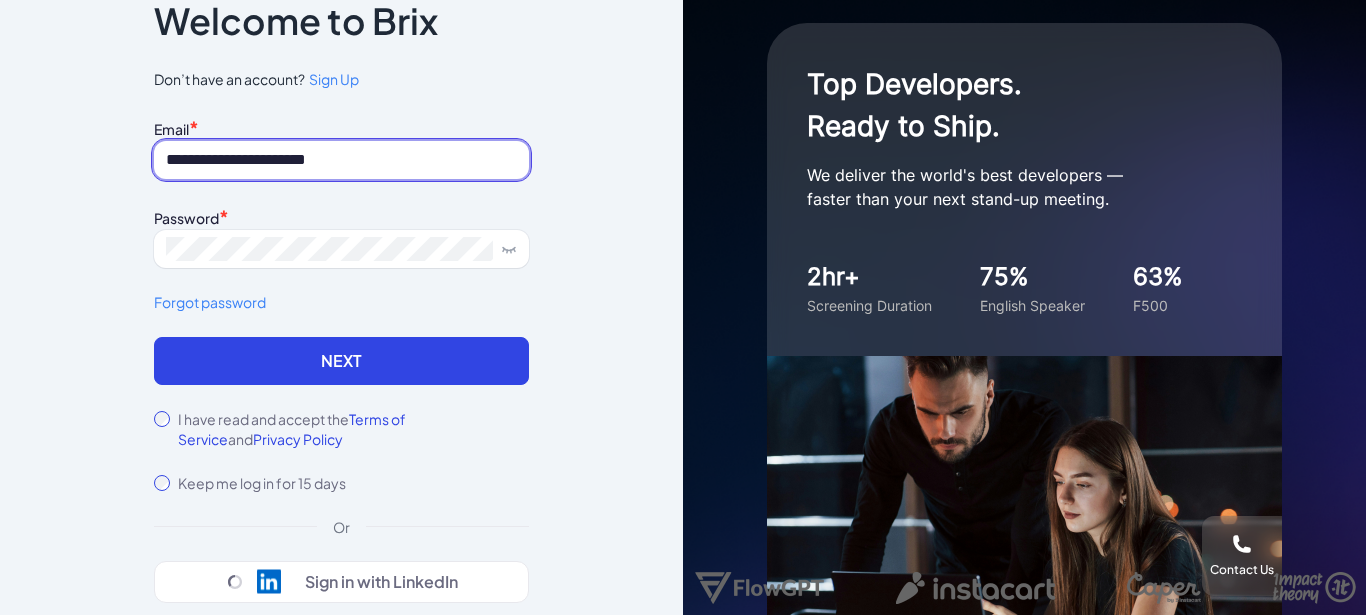 click on "**********" at bounding box center (341, 160) 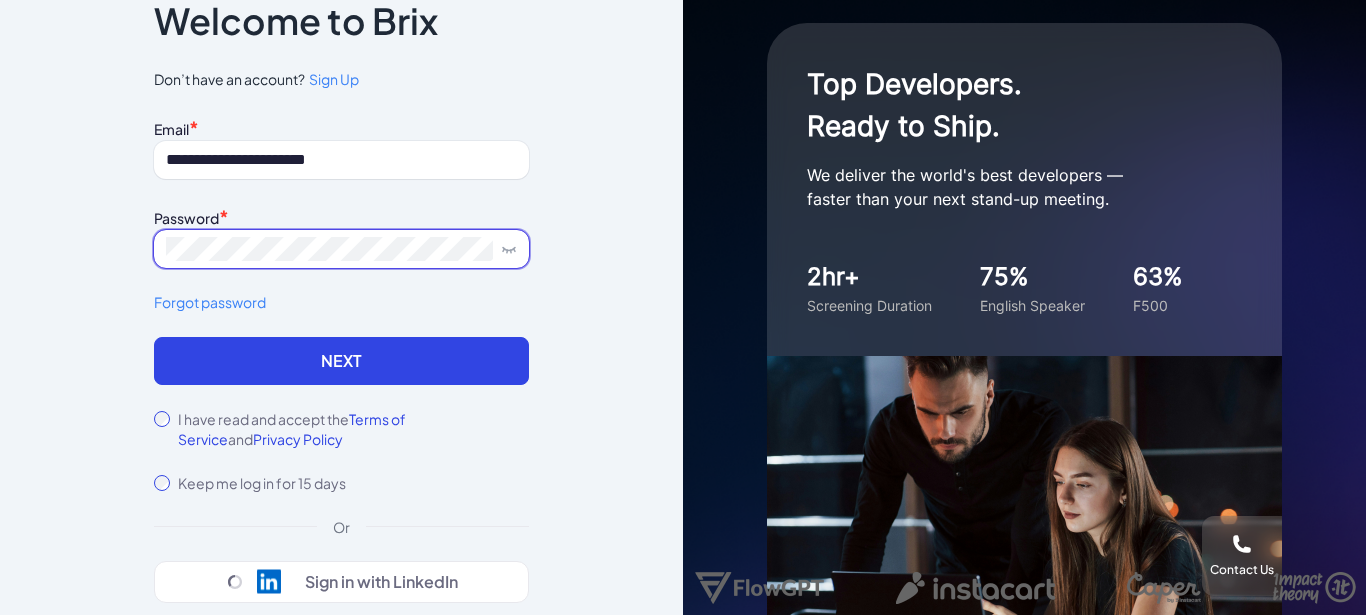 click 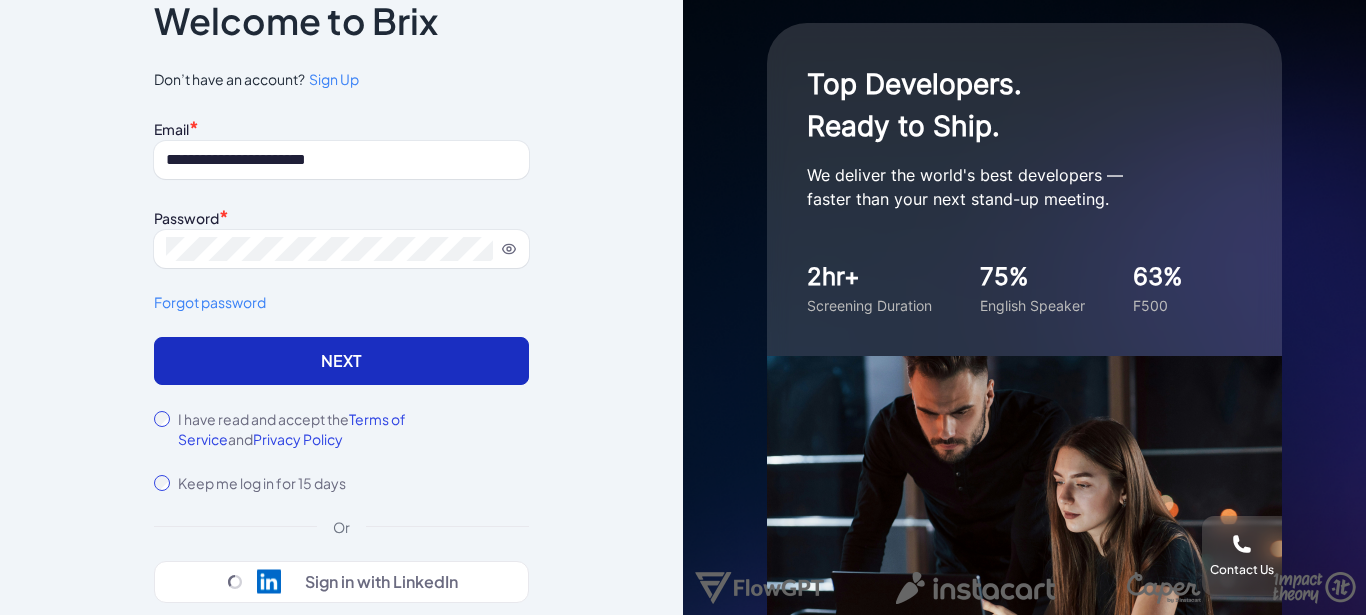 click on "Next" at bounding box center [341, 361] 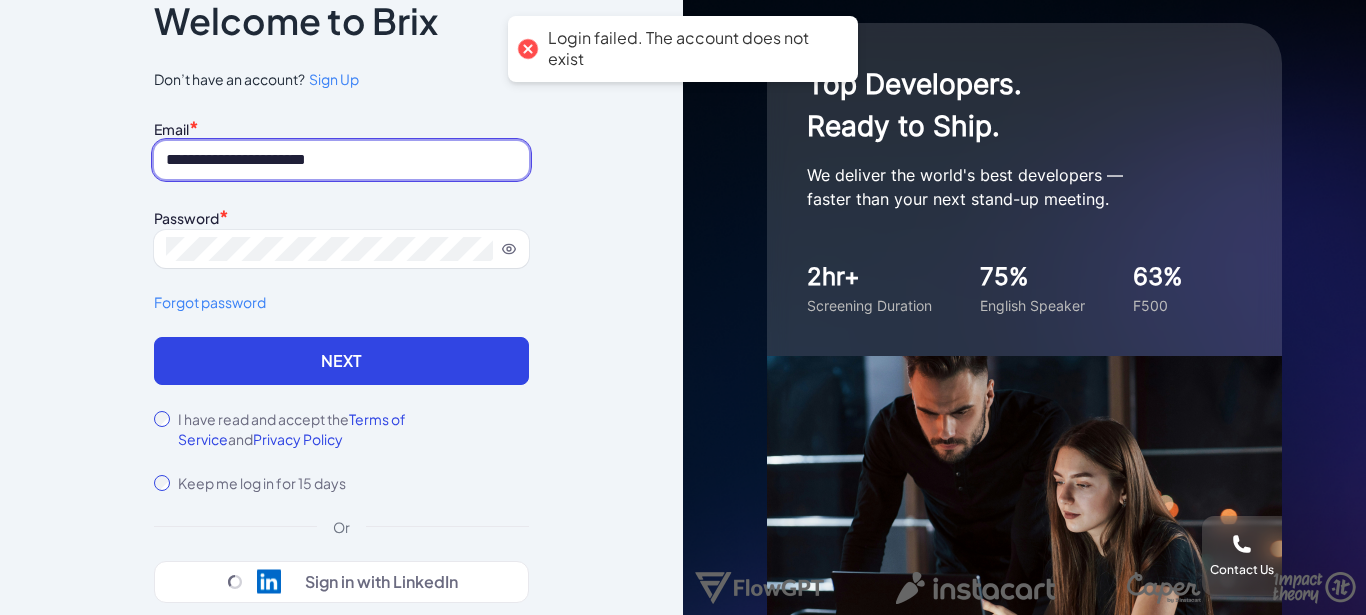 drag, startPoint x: 407, startPoint y: 163, endPoint x: 0, endPoint y: 112, distance: 410.1829 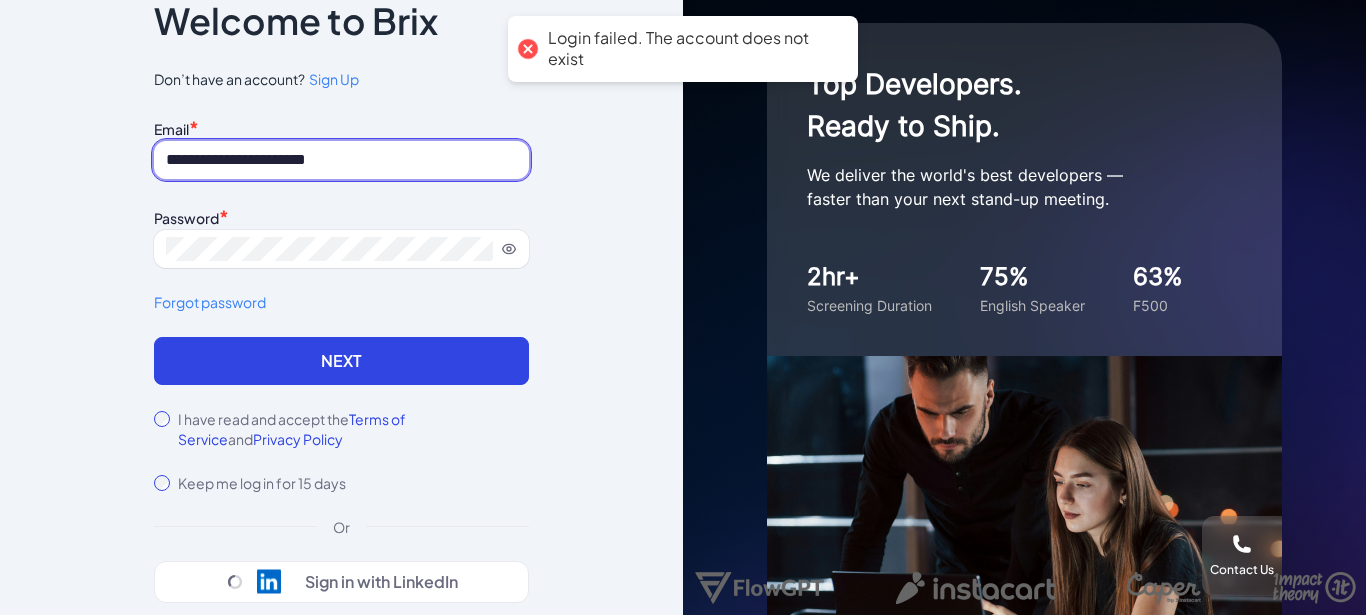 click on "**********" at bounding box center (341, 160) 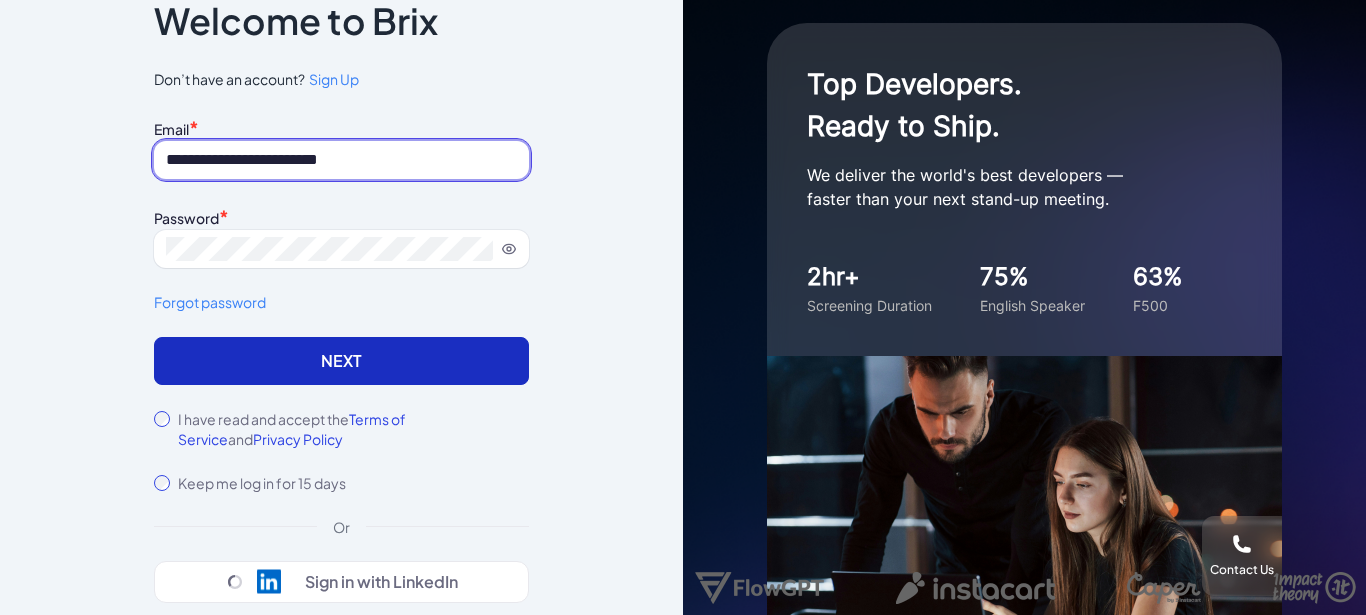 type on "**********" 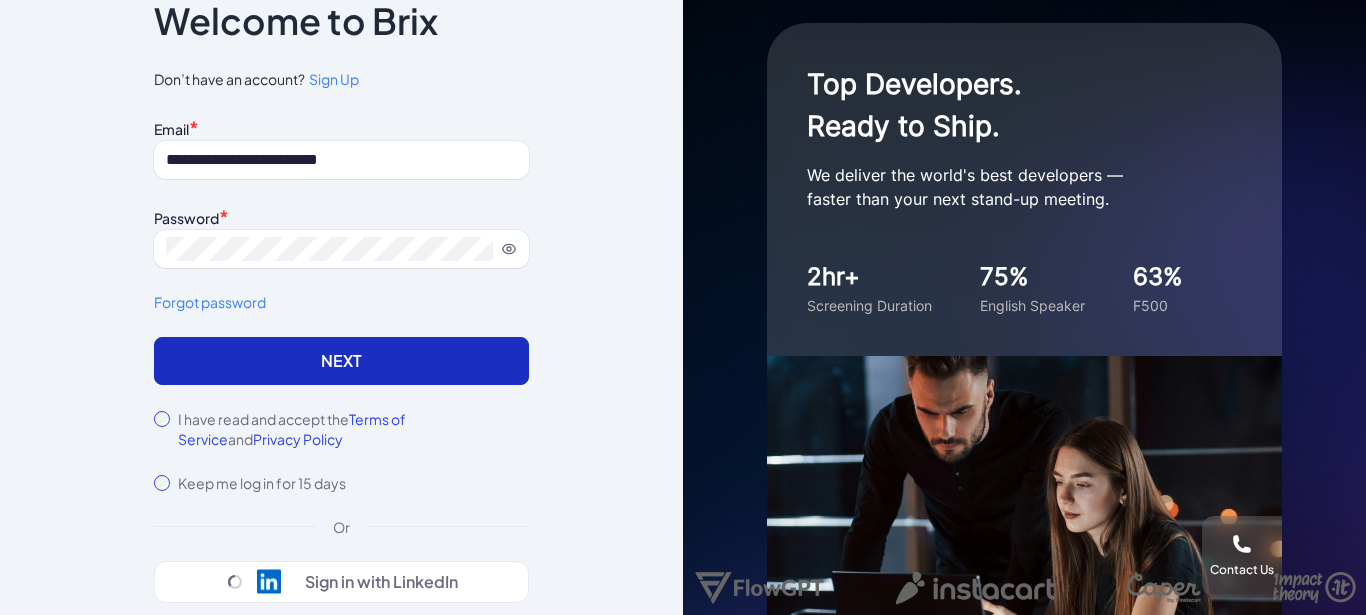 click on "Next" at bounding box center [341, 361] 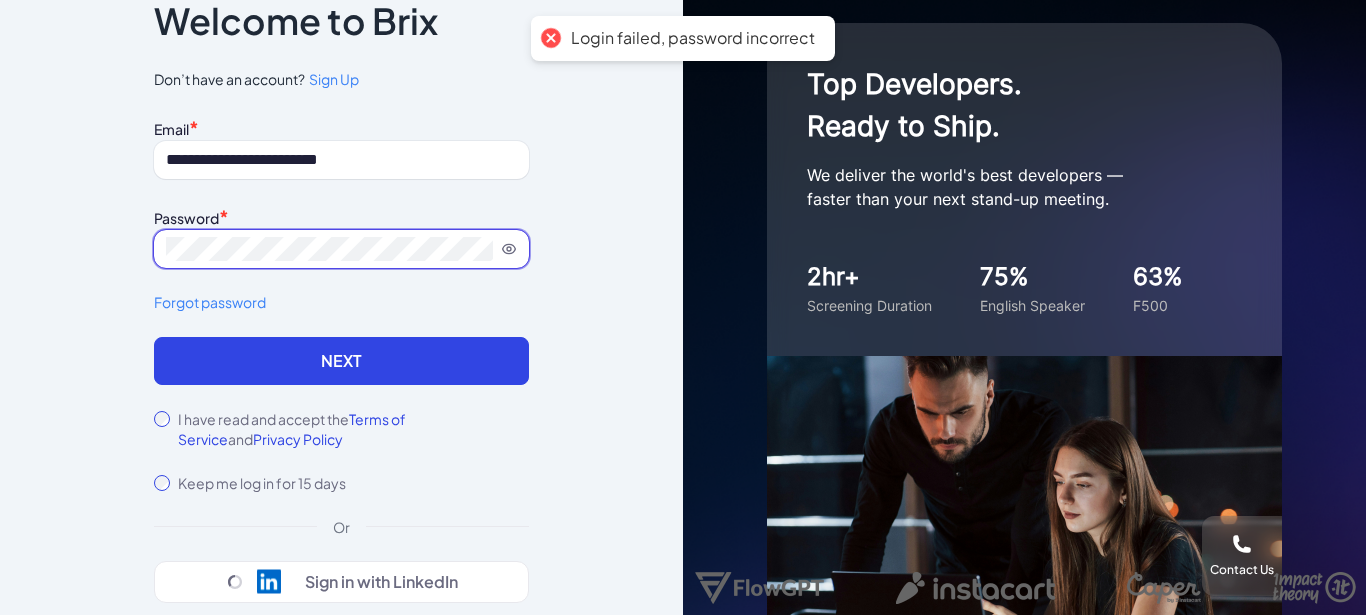 click on "Next" at bounding box center [341, 361] 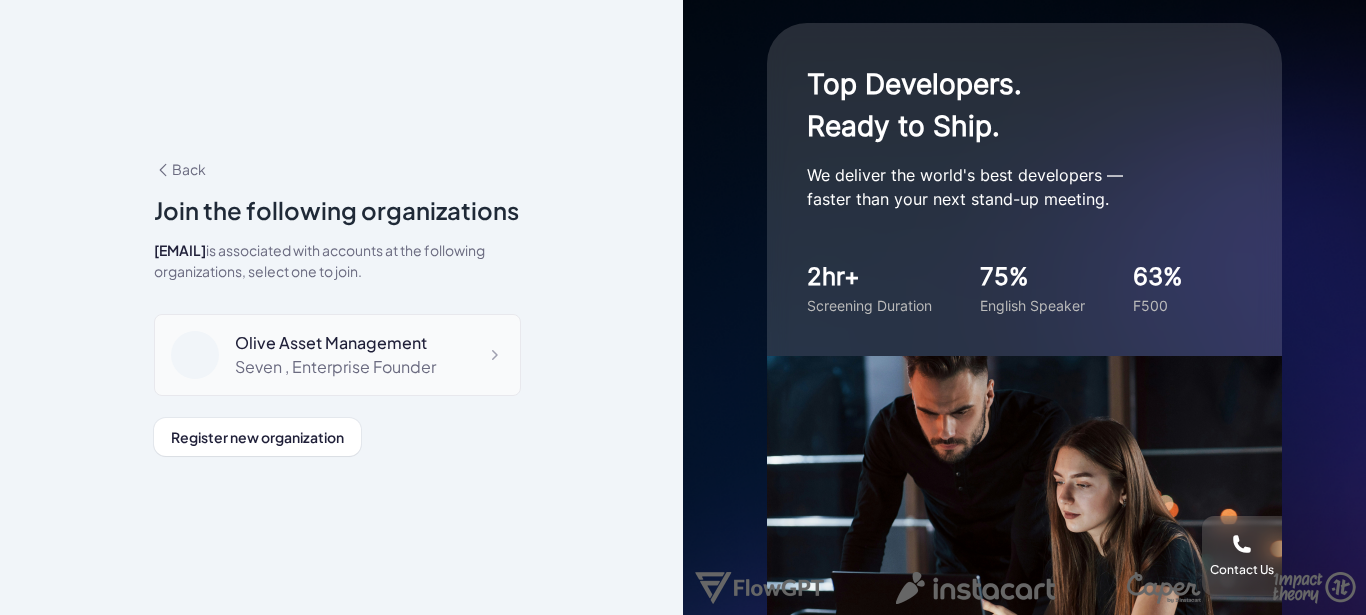 click on "Olive Asset Management" at bounding box center (335, 343) 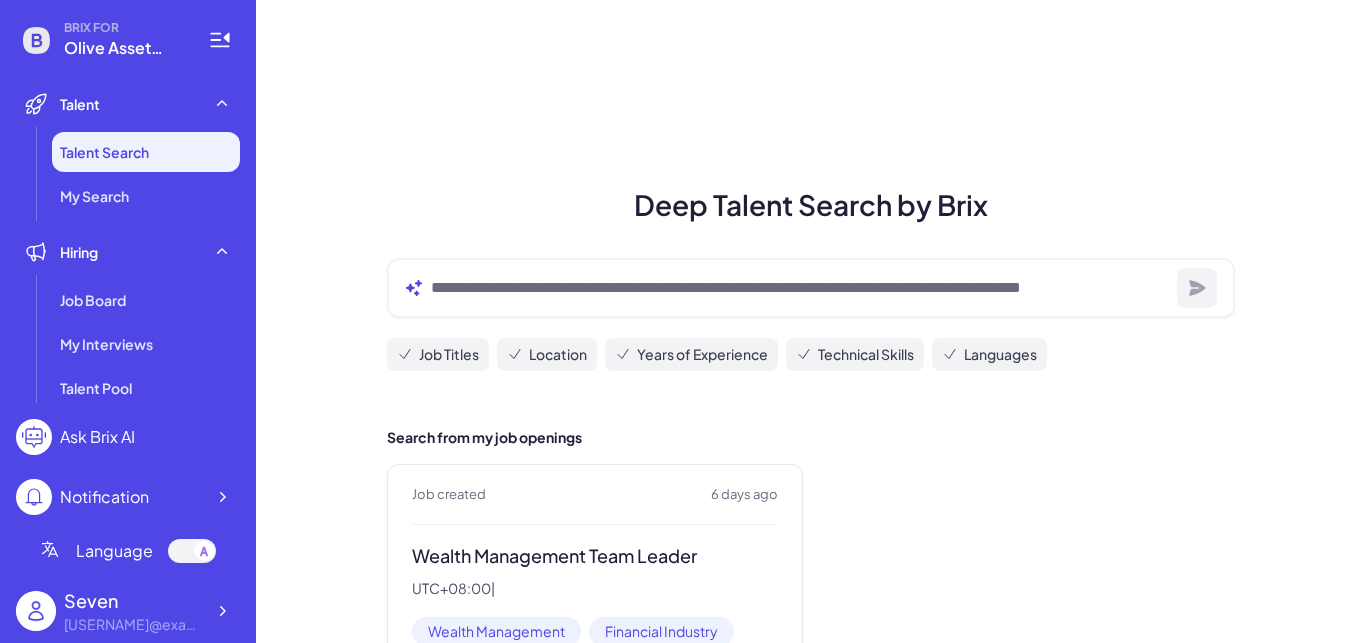 scroll, scrollTop: 0, scrollLeft: 0, axis: both 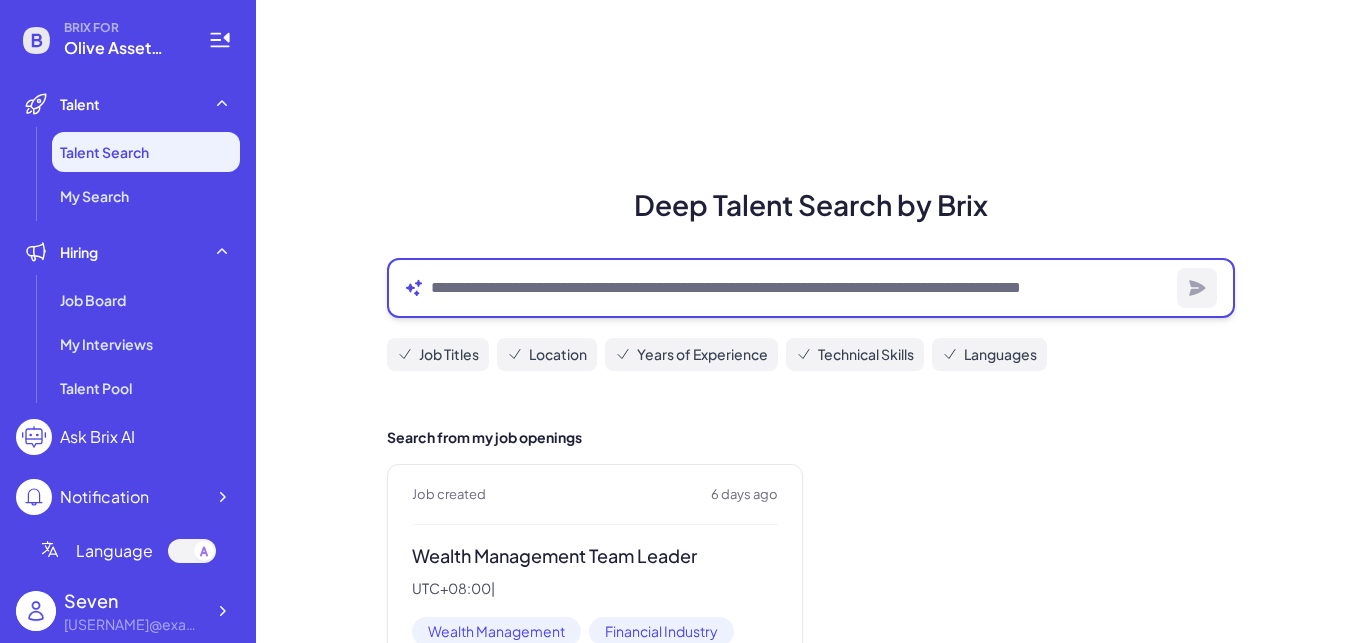 click at bounding box center (800, 288) 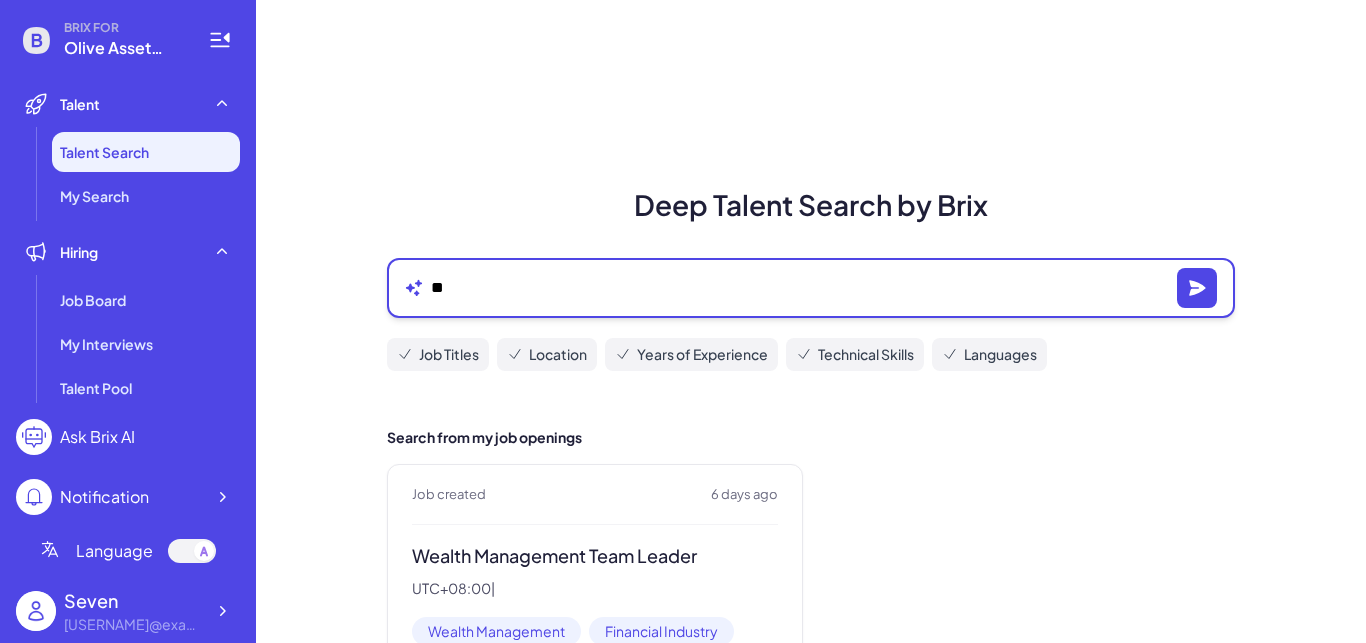 type on "*" 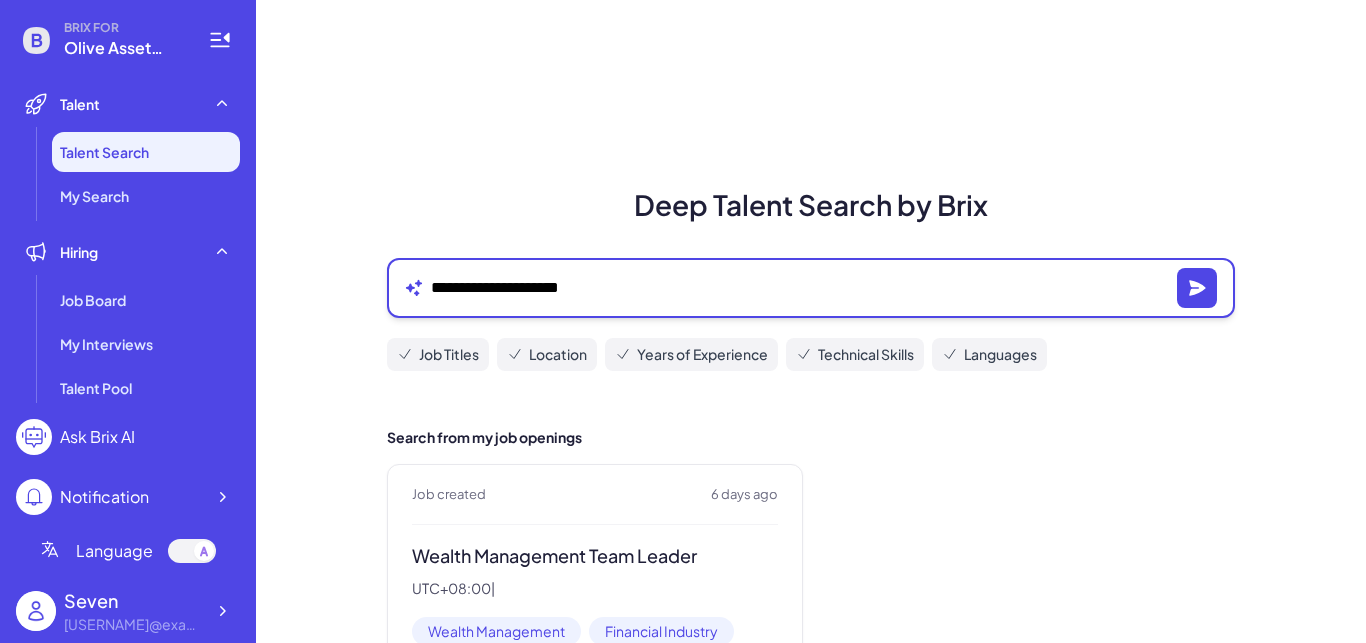 type on "**********" 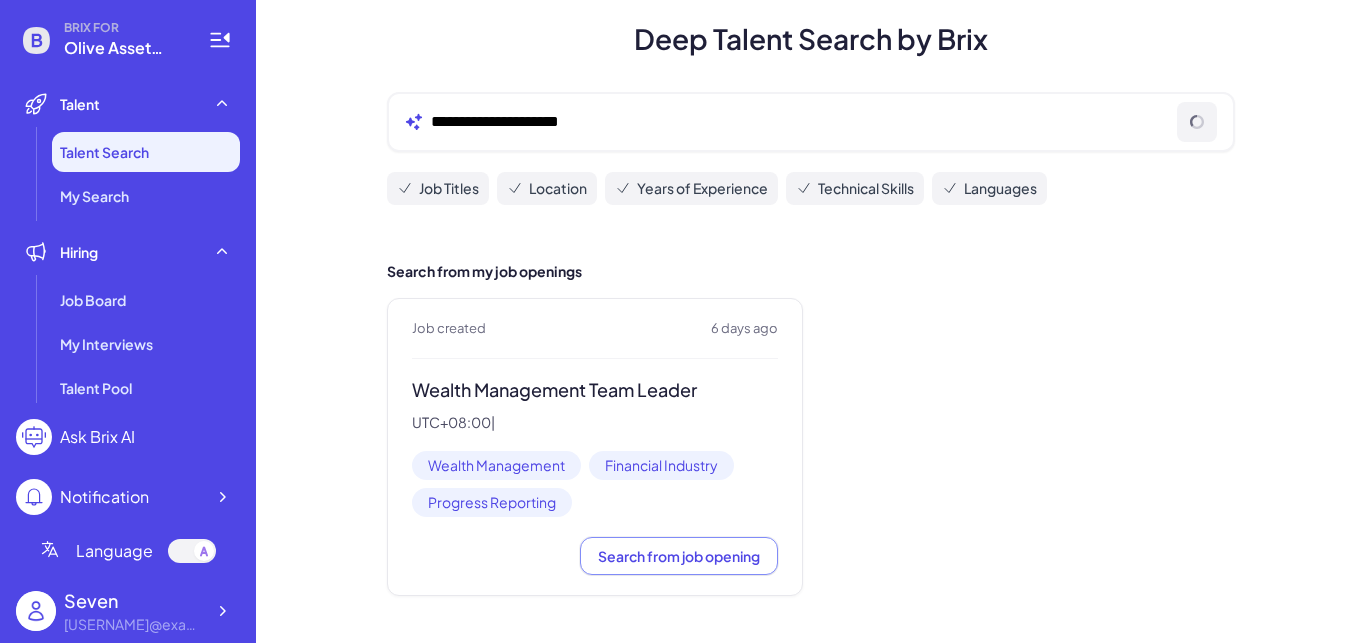 scroll, scrollTop: 0, scrollLeft: 0, axis: both 